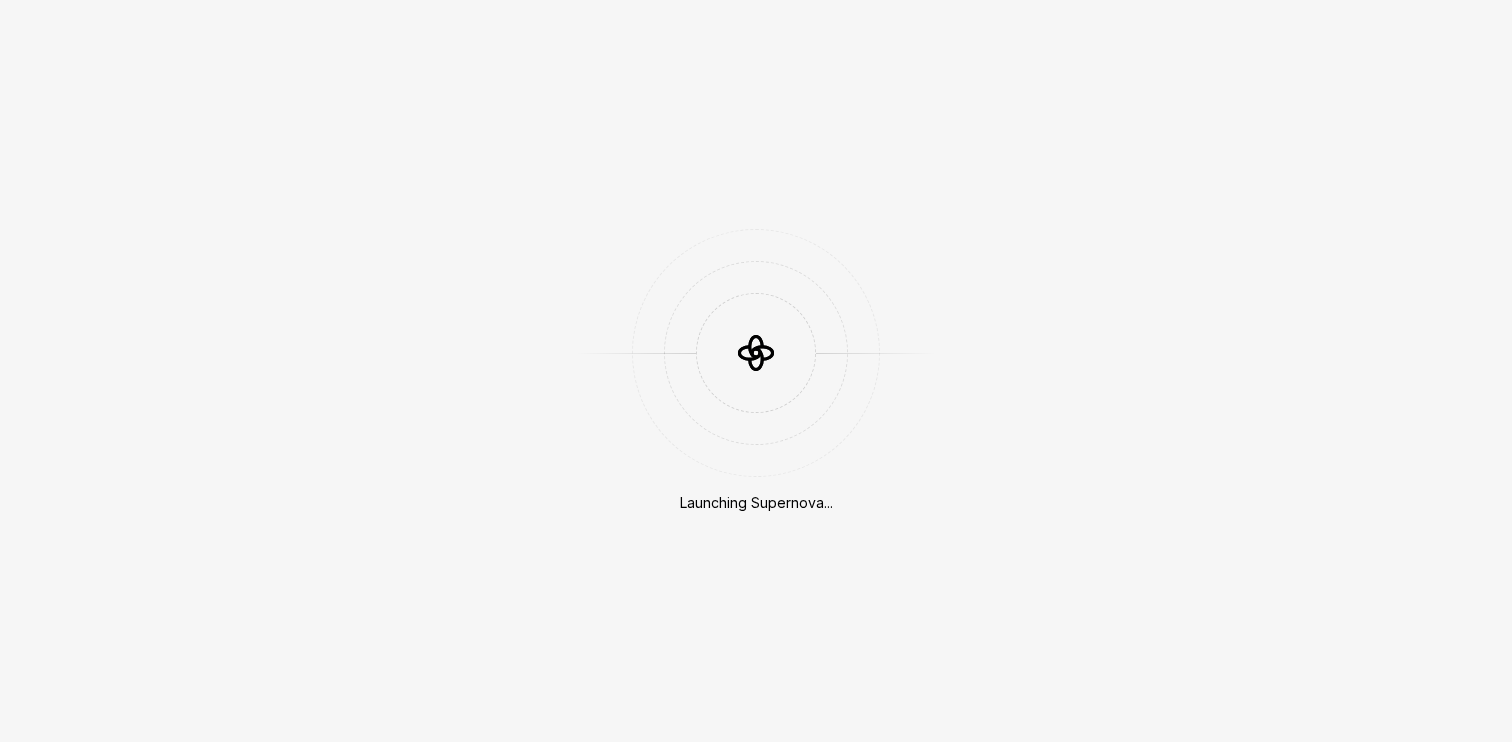 scroll, scrollTop: 0, scrollLeft: 0, axis: both 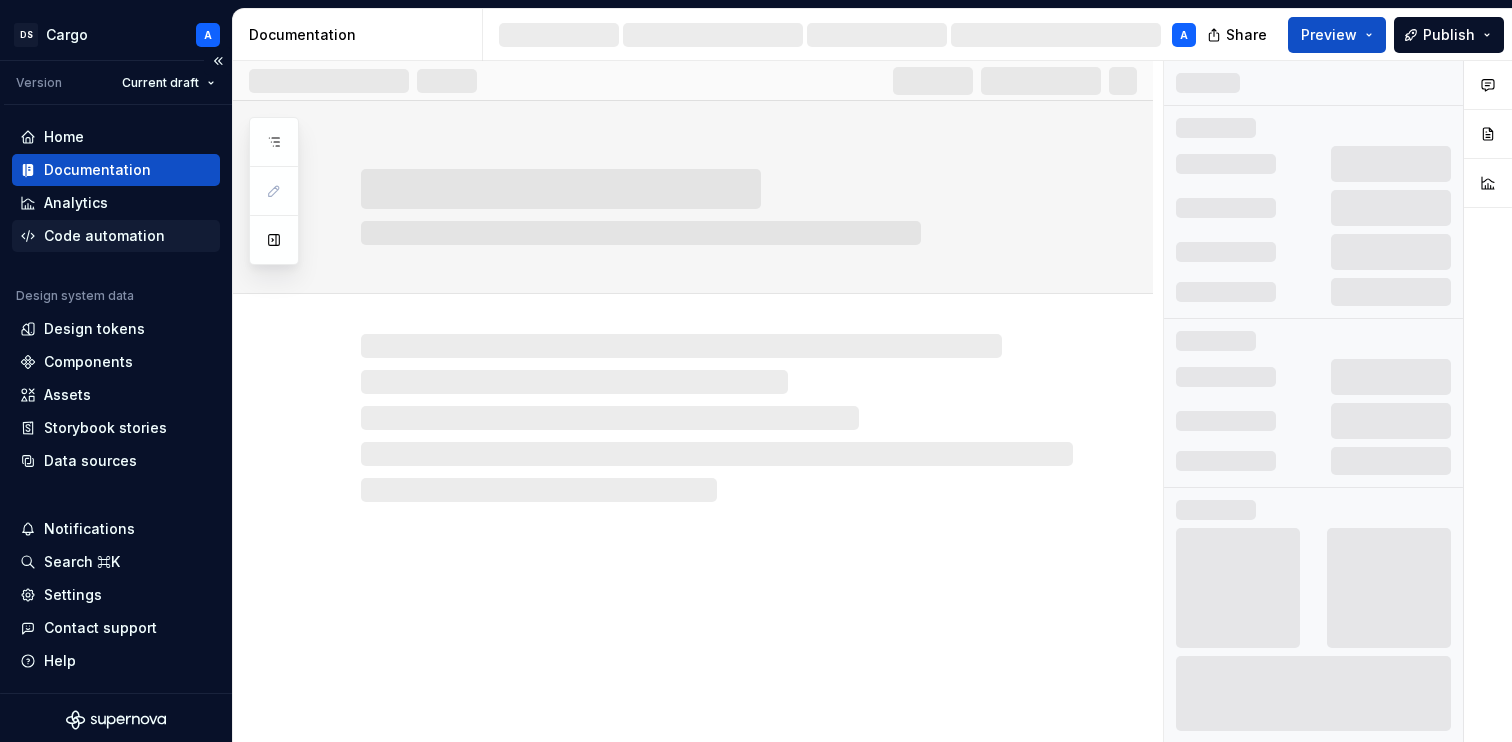 click on "Code automation" at bounding box center (104, 236) 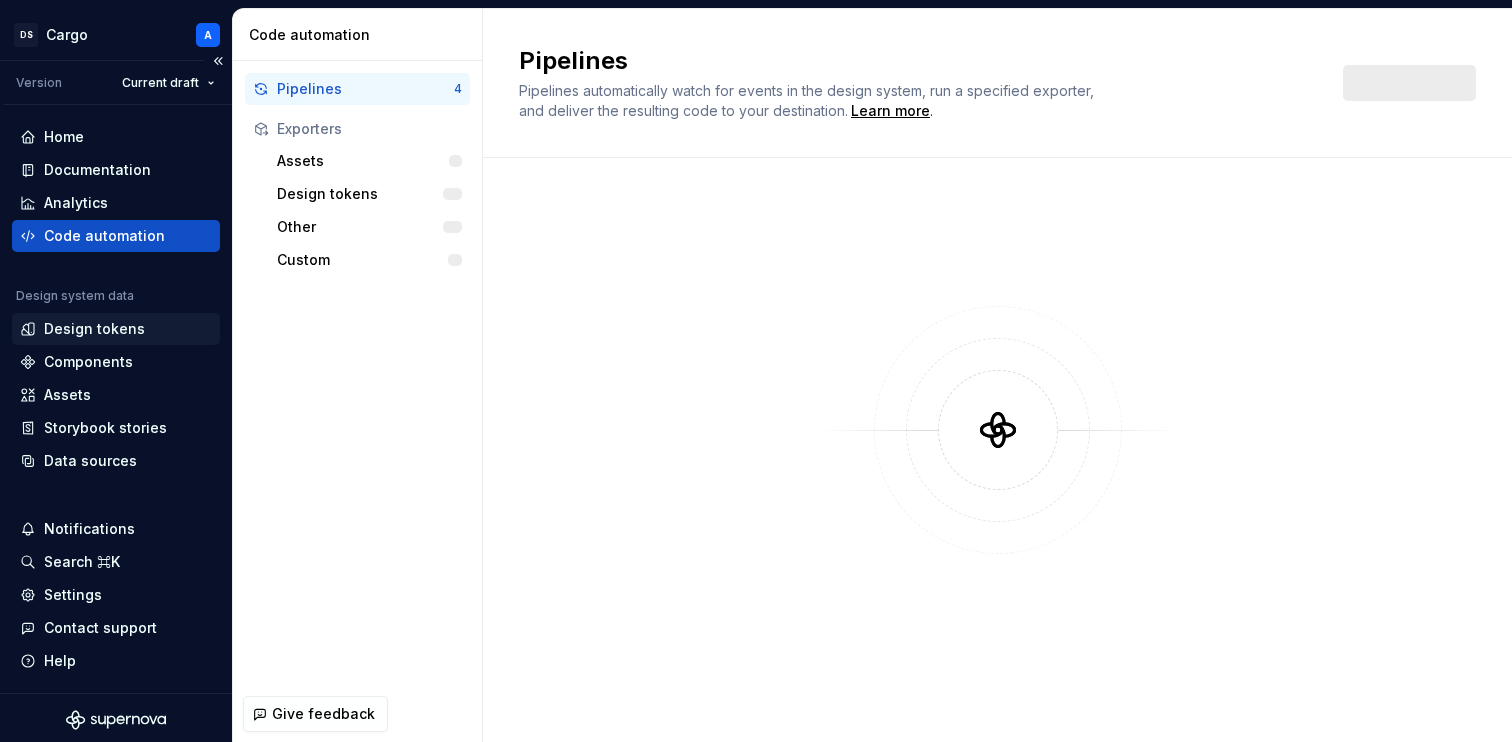 click on "Design tokens" at bounding box center (94, 329) 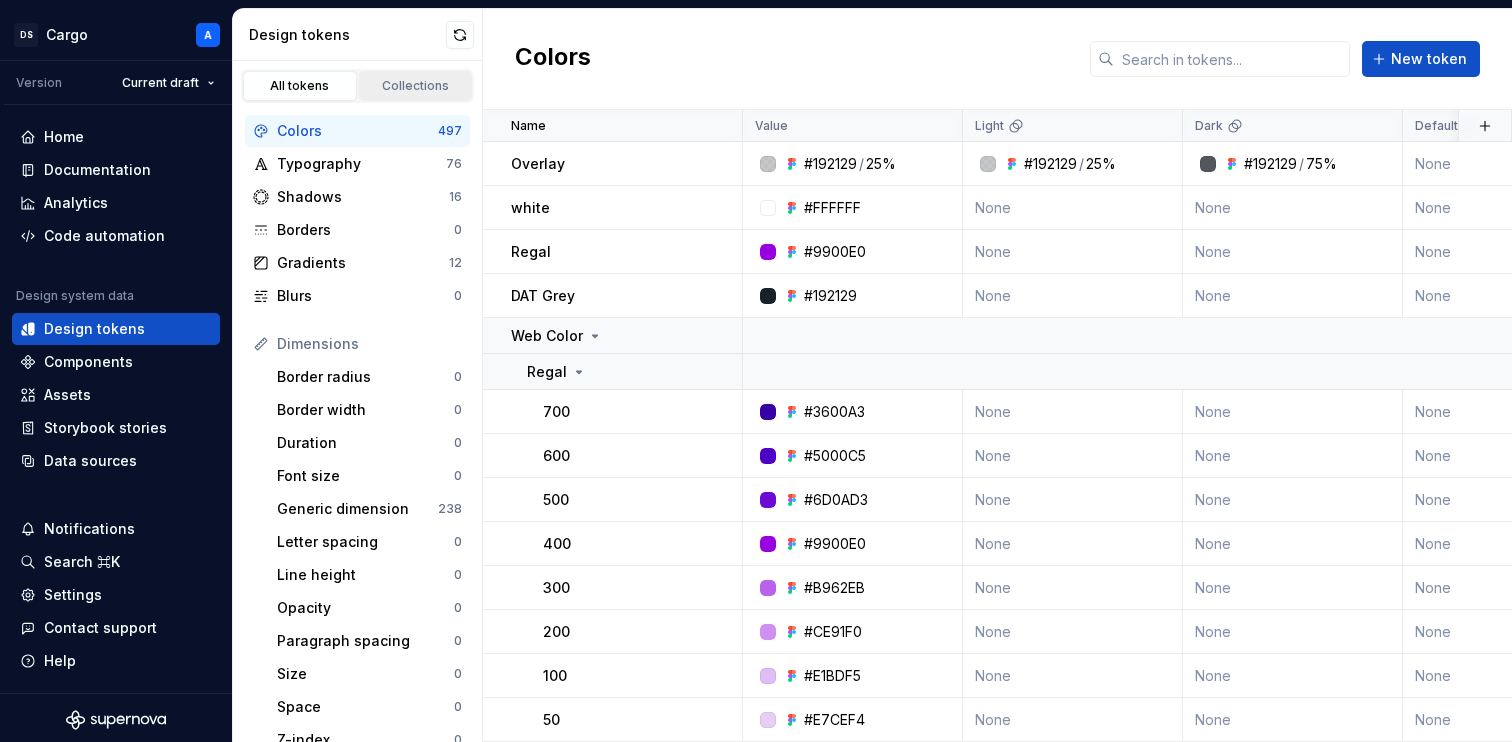 click on "Collections" at bounding box center (416, 86) 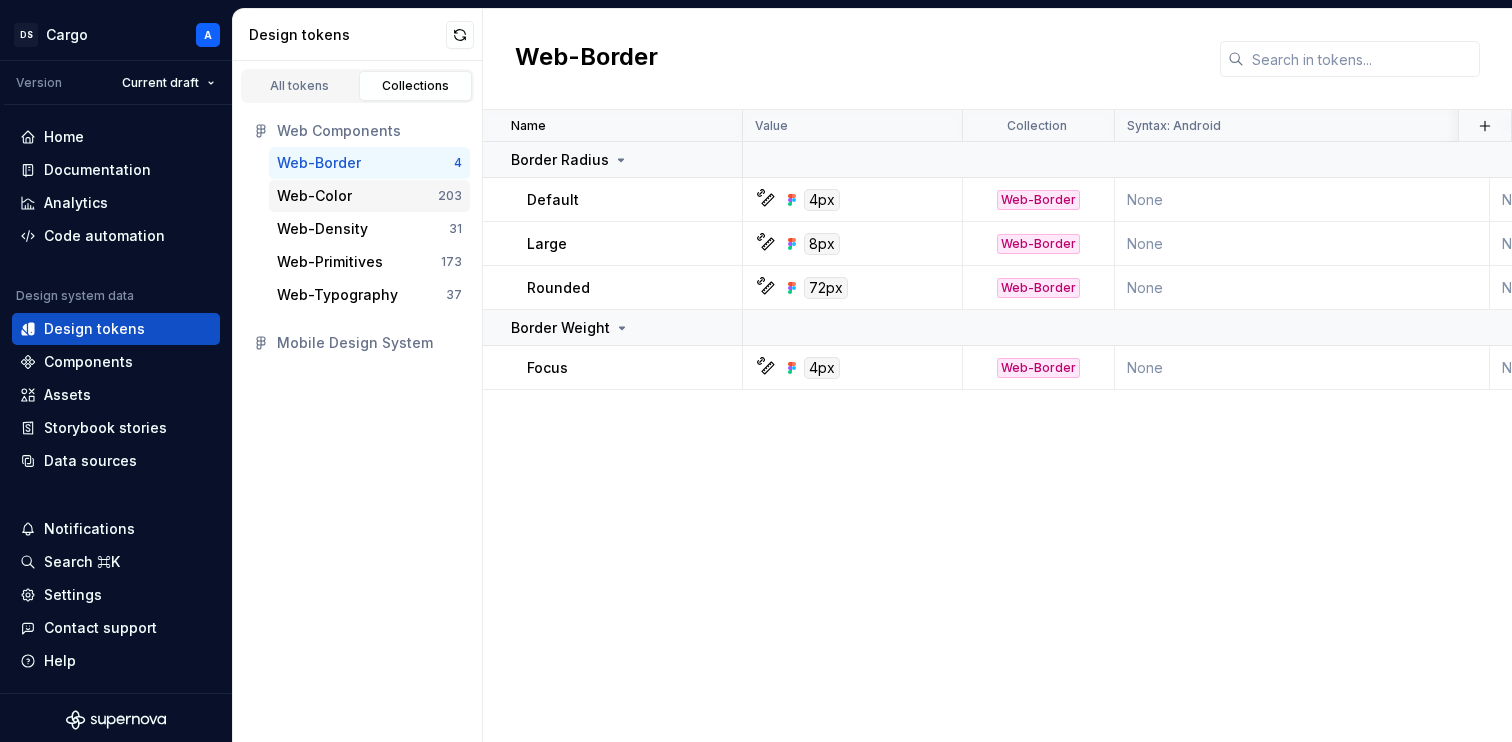 click on "Web-Color" at bounding box center [357, 196] 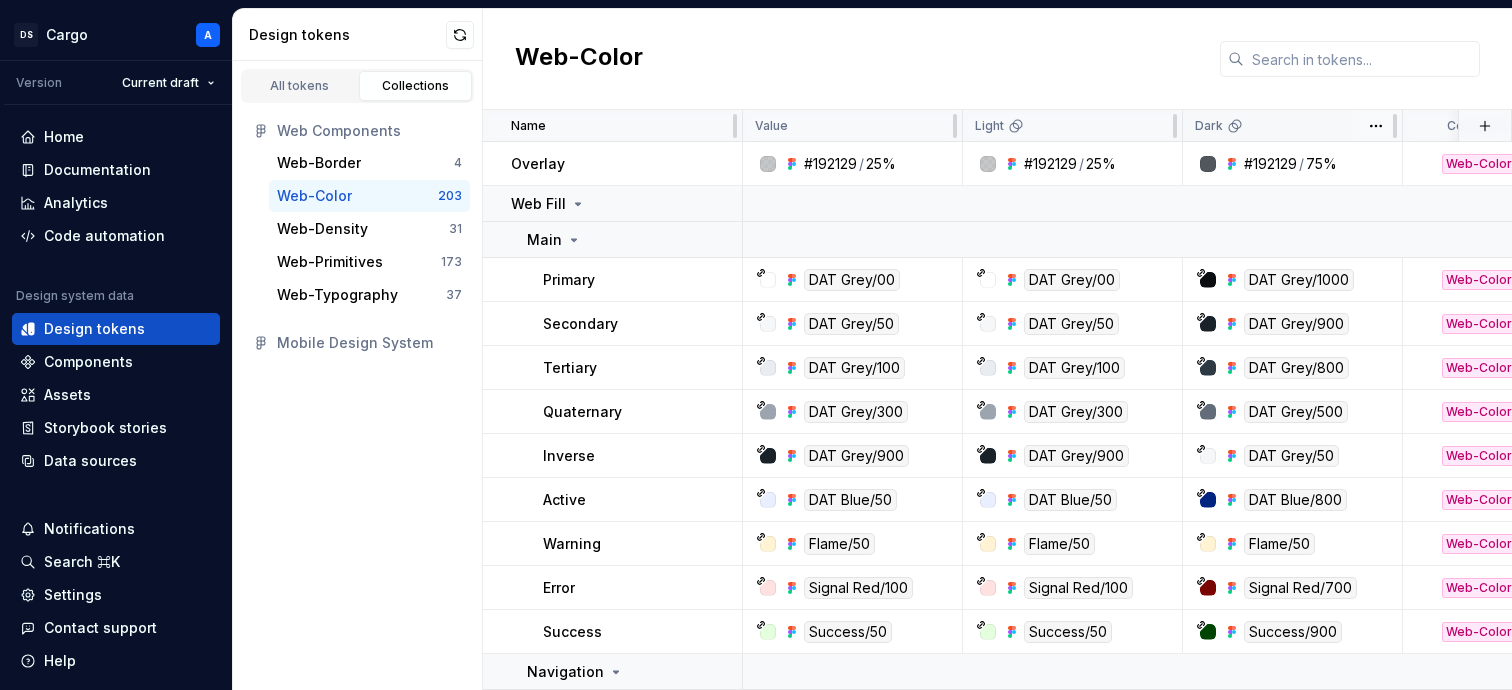 click on "Dark" at bounding box center (1209, 126) 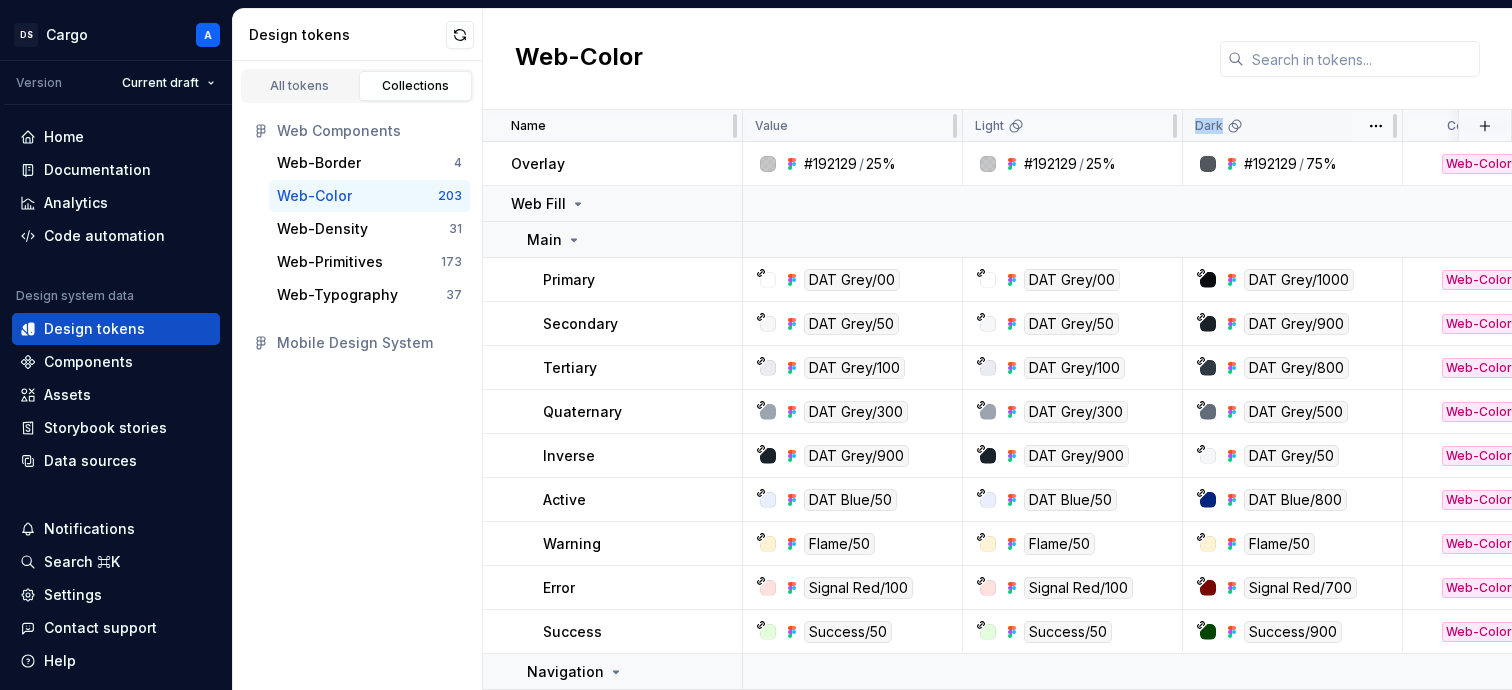 click on "Dark" at bounding box center [1209, 126] 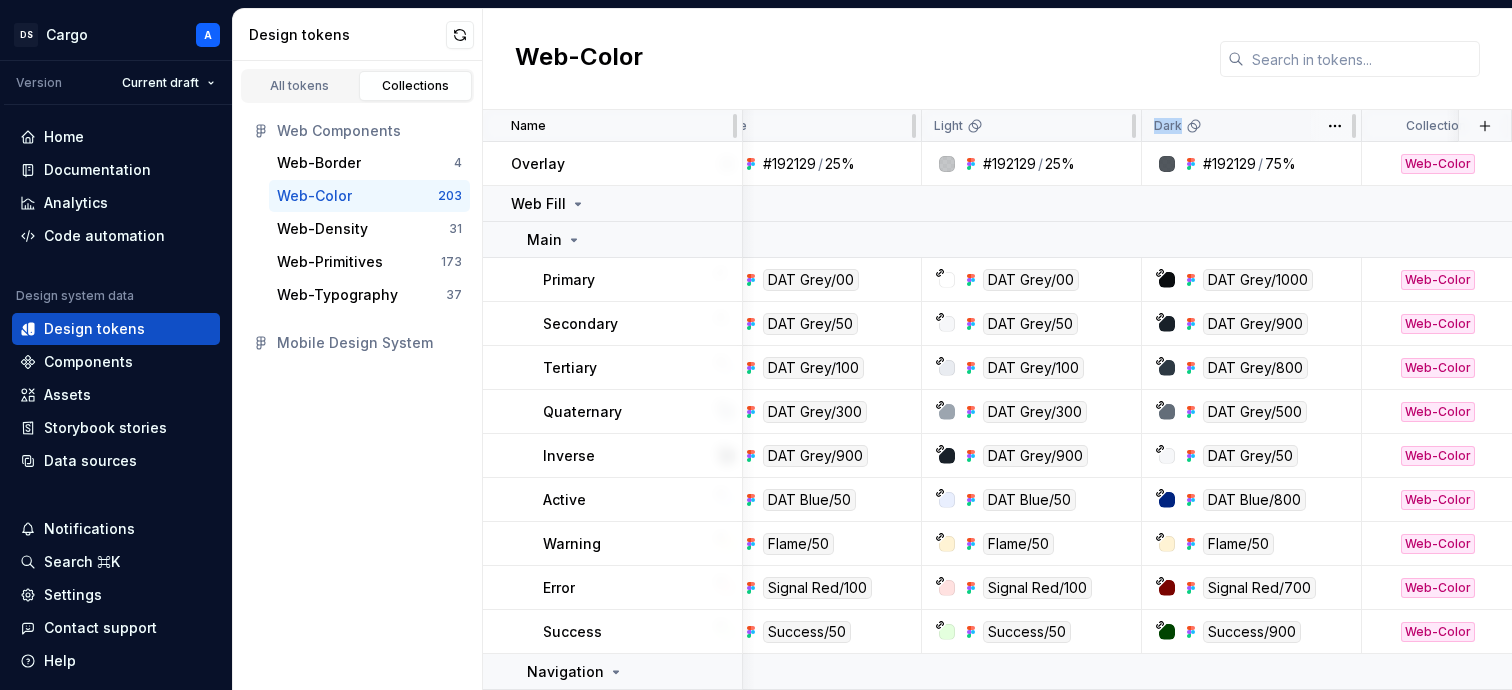 scroll, scrollTop: 0, scrollLeft: 0, axis: both 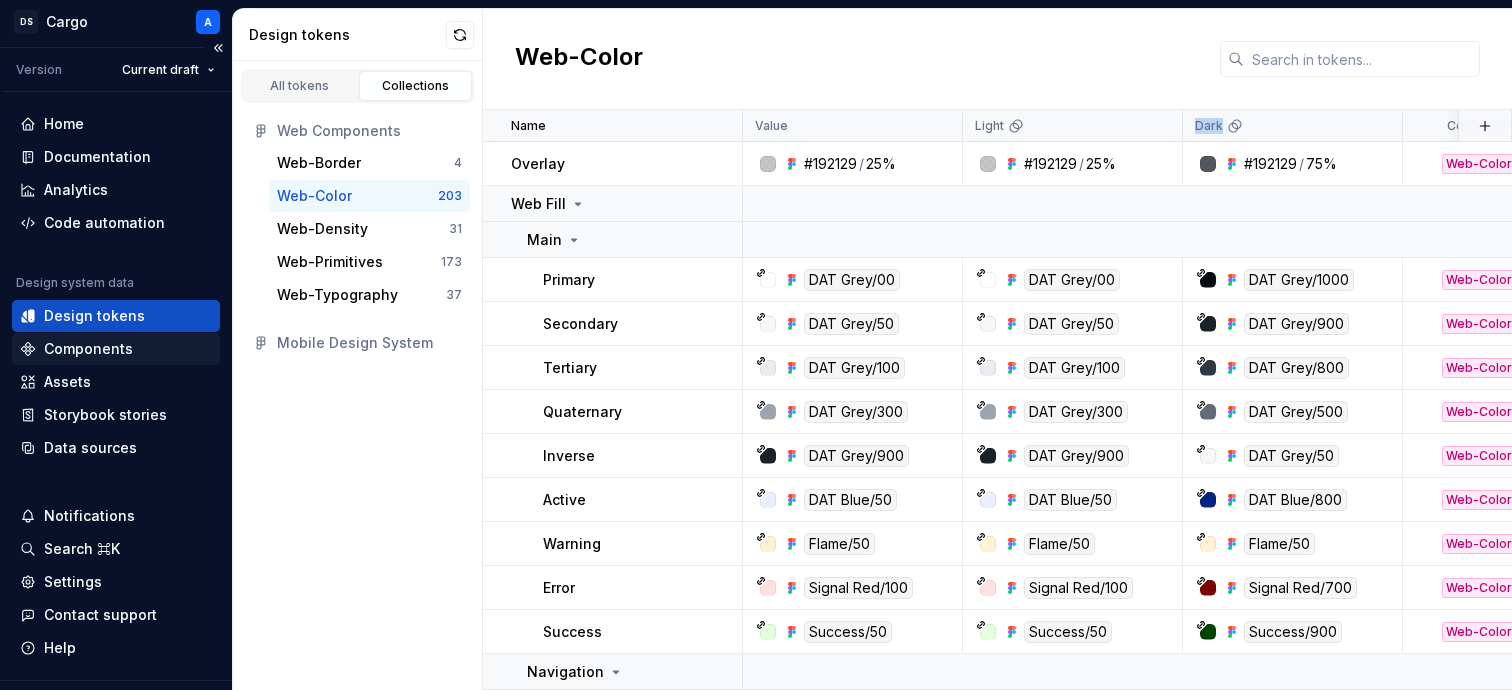 click on "Components" at bounding box center (88, 349) 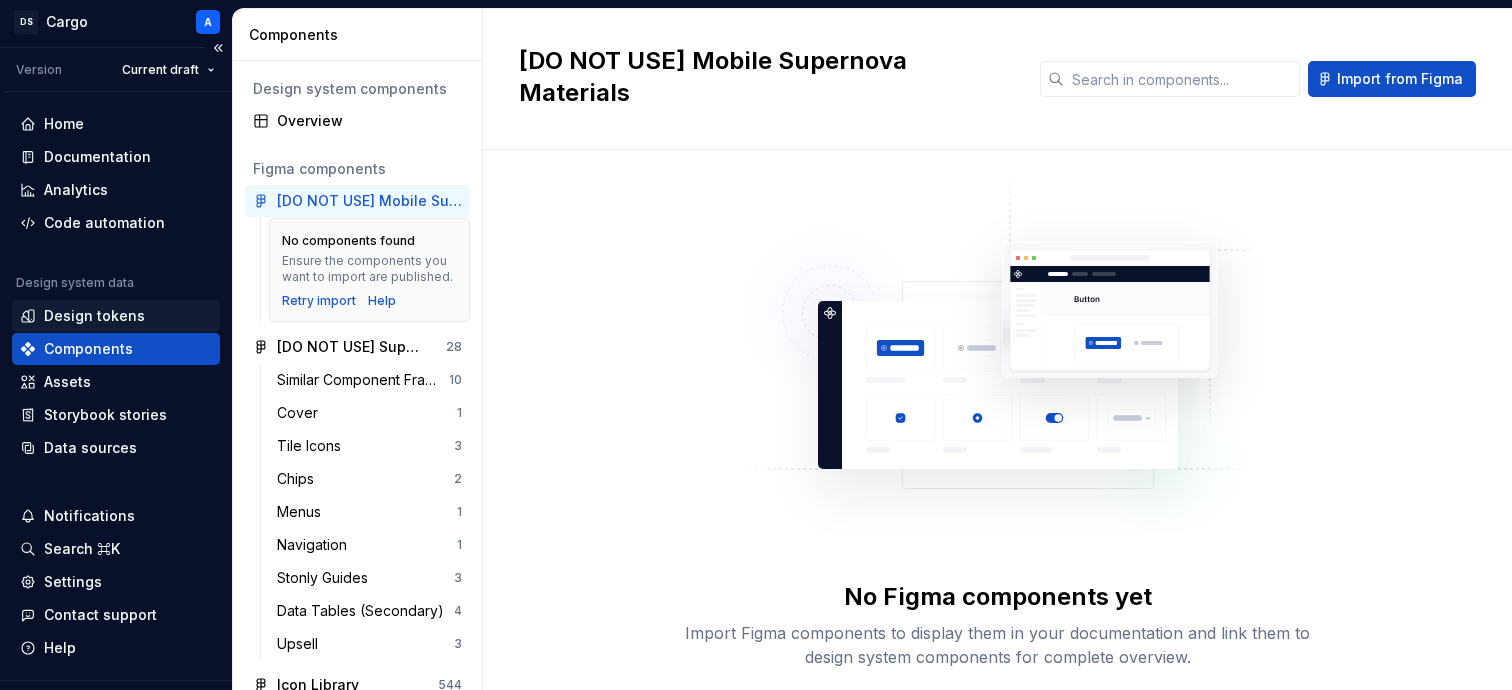 click on "Design tokens" at bounding box center (94, 316) 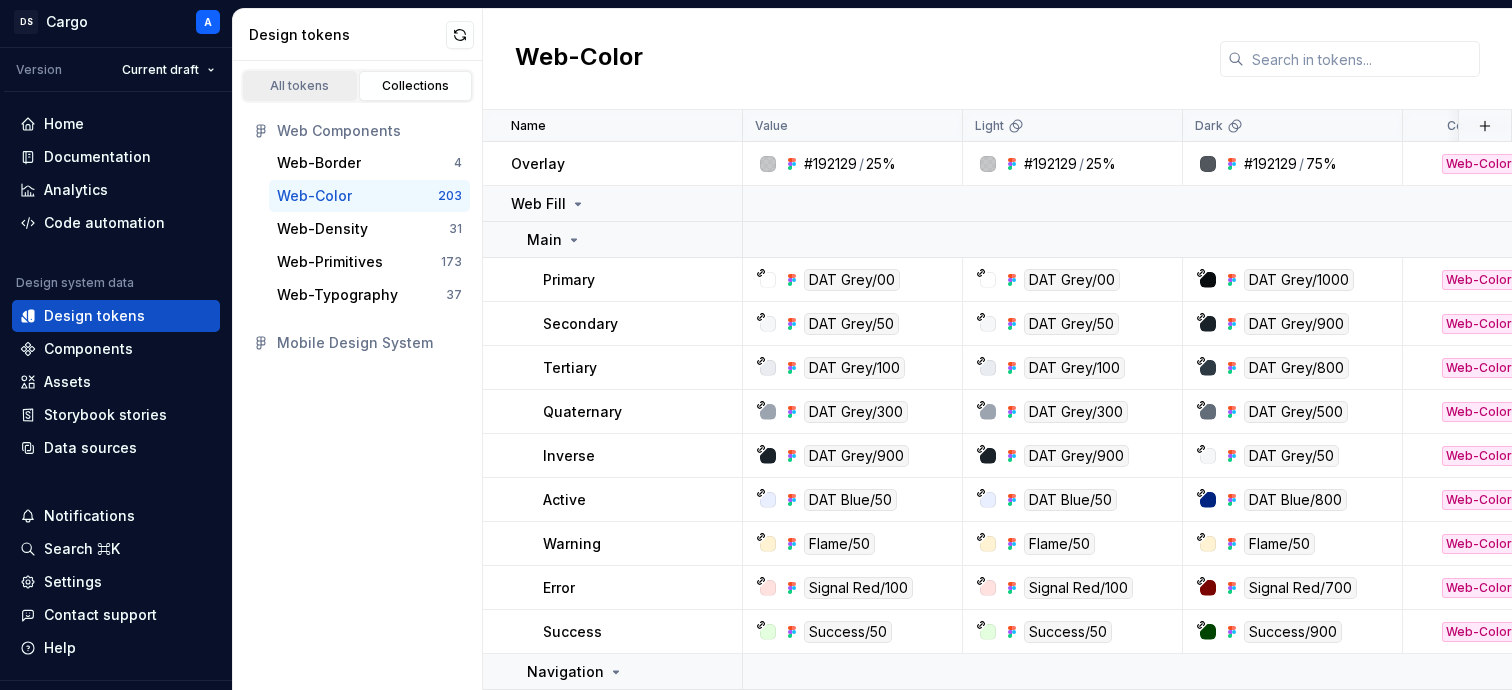 click on "All tokens" at bounding box center (300, 86) 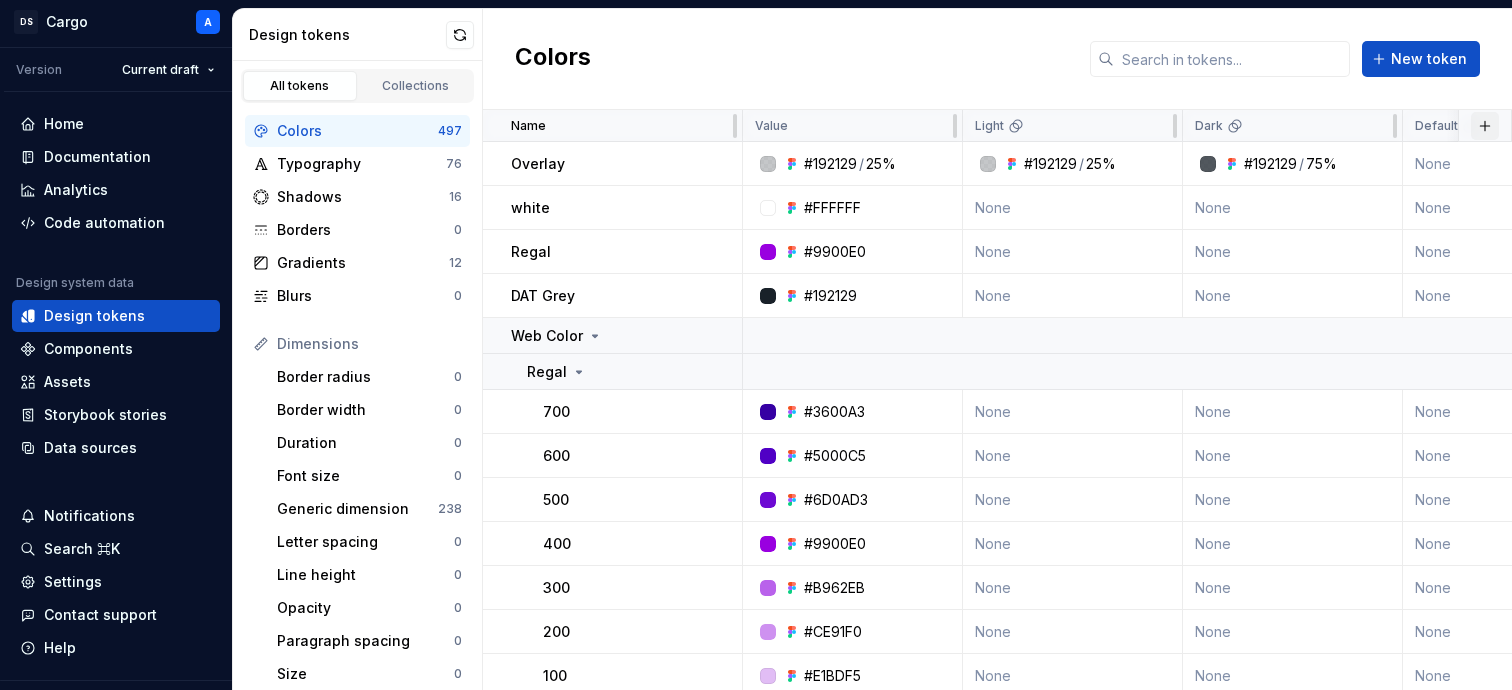 click at bounding box center [1485, 126] 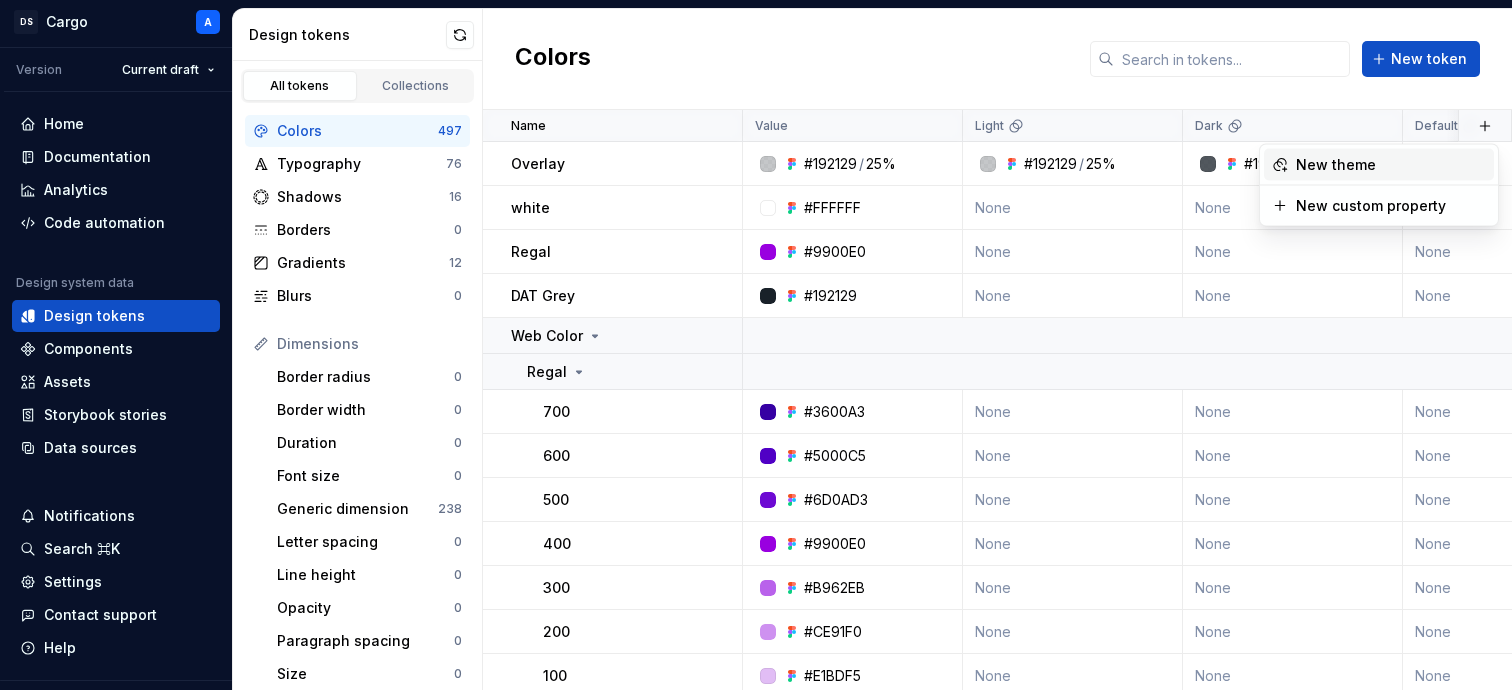 click on "New theme" at bounding box center [1336, 165] 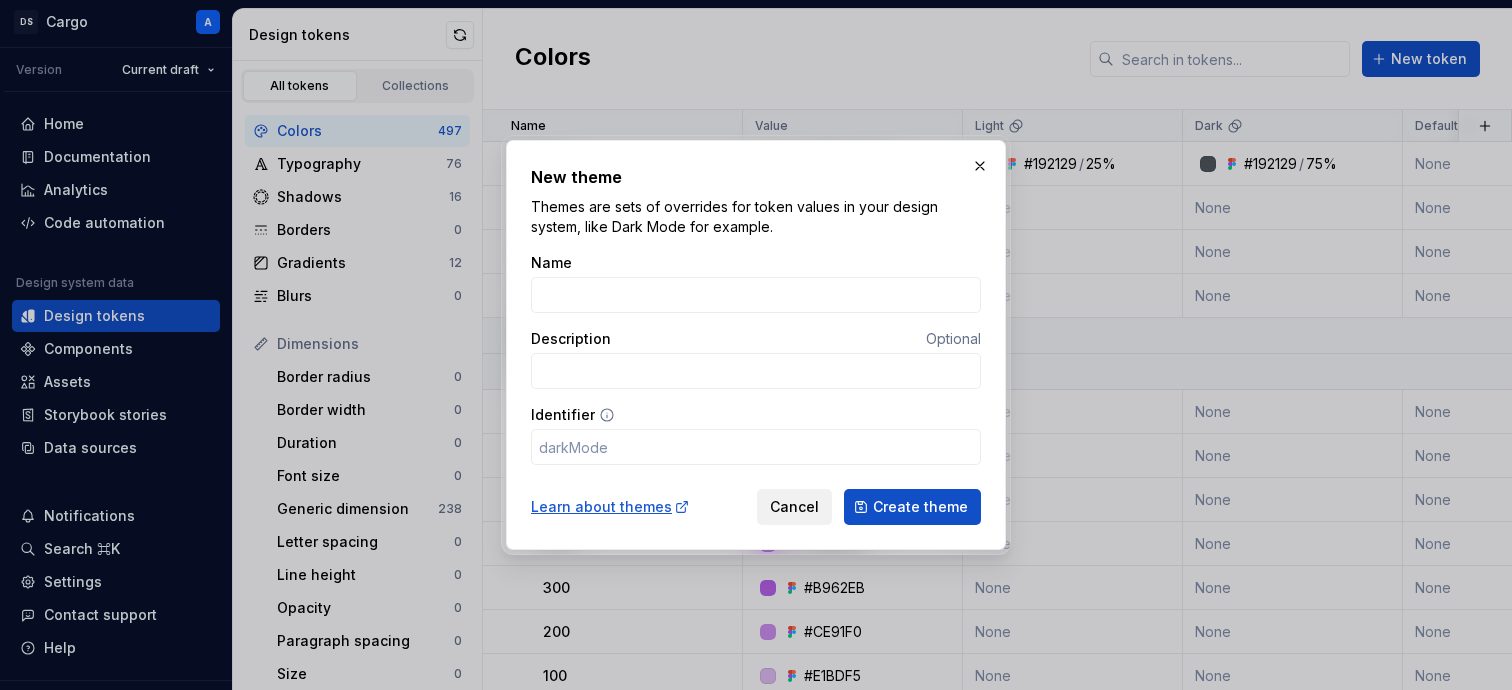 click on "Cancel" at bounding box center [794, 507] 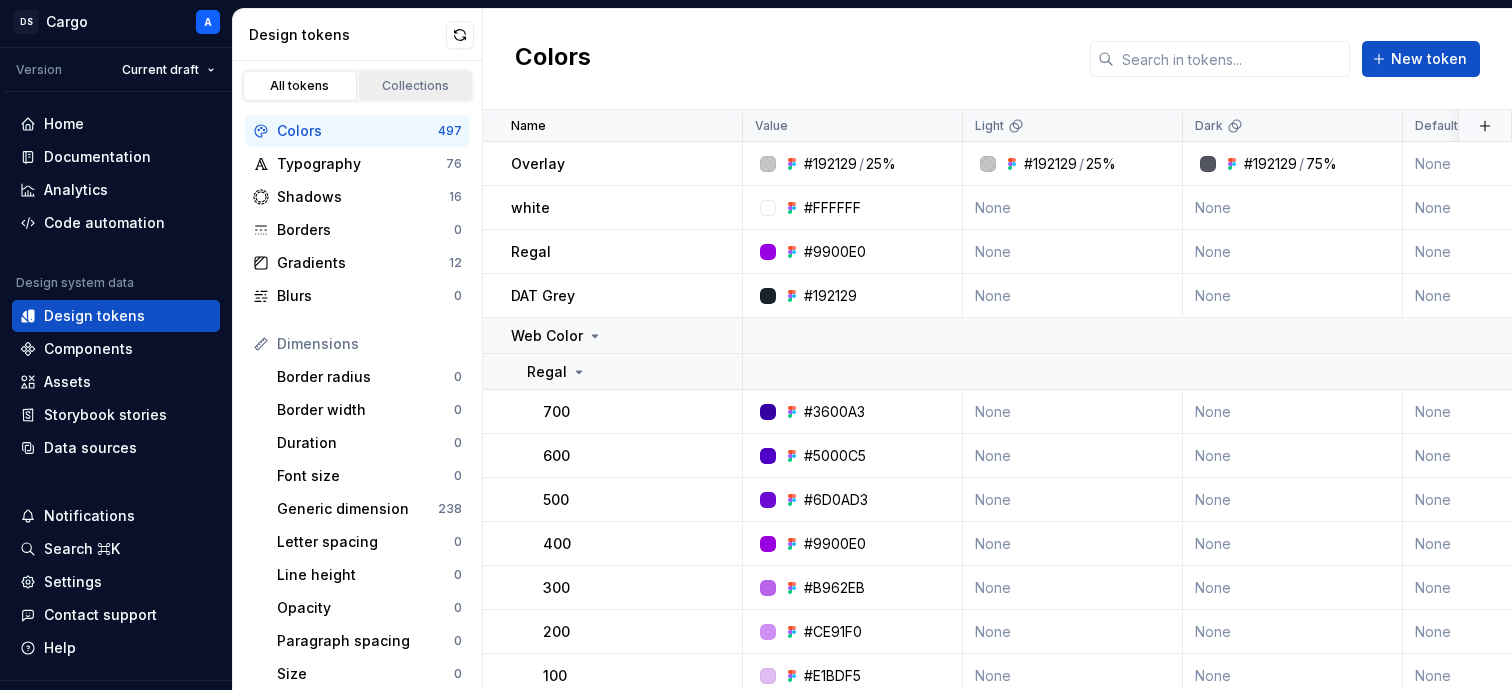 click on "Collections" at bounding box center [416, 86] 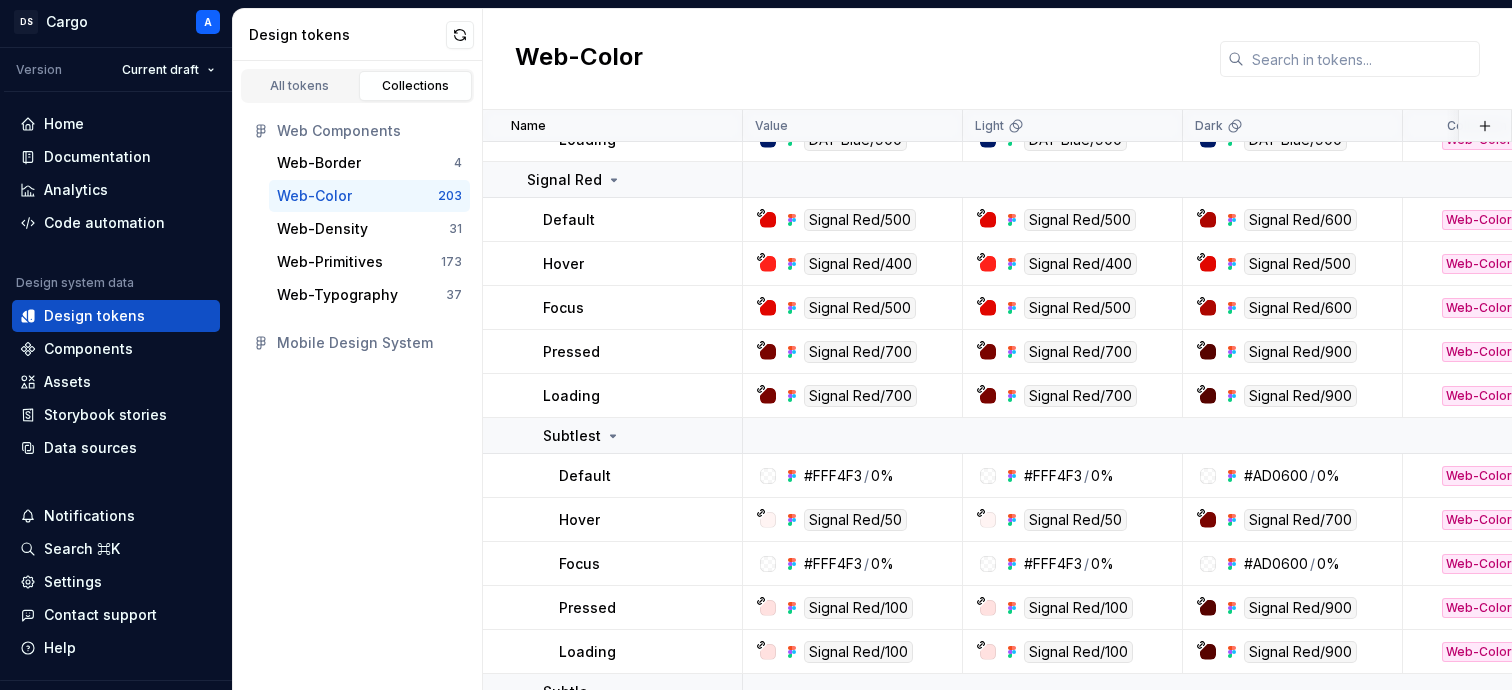 scroll, scrollTop: 2004, scrollLeft: 0, axis: vertical 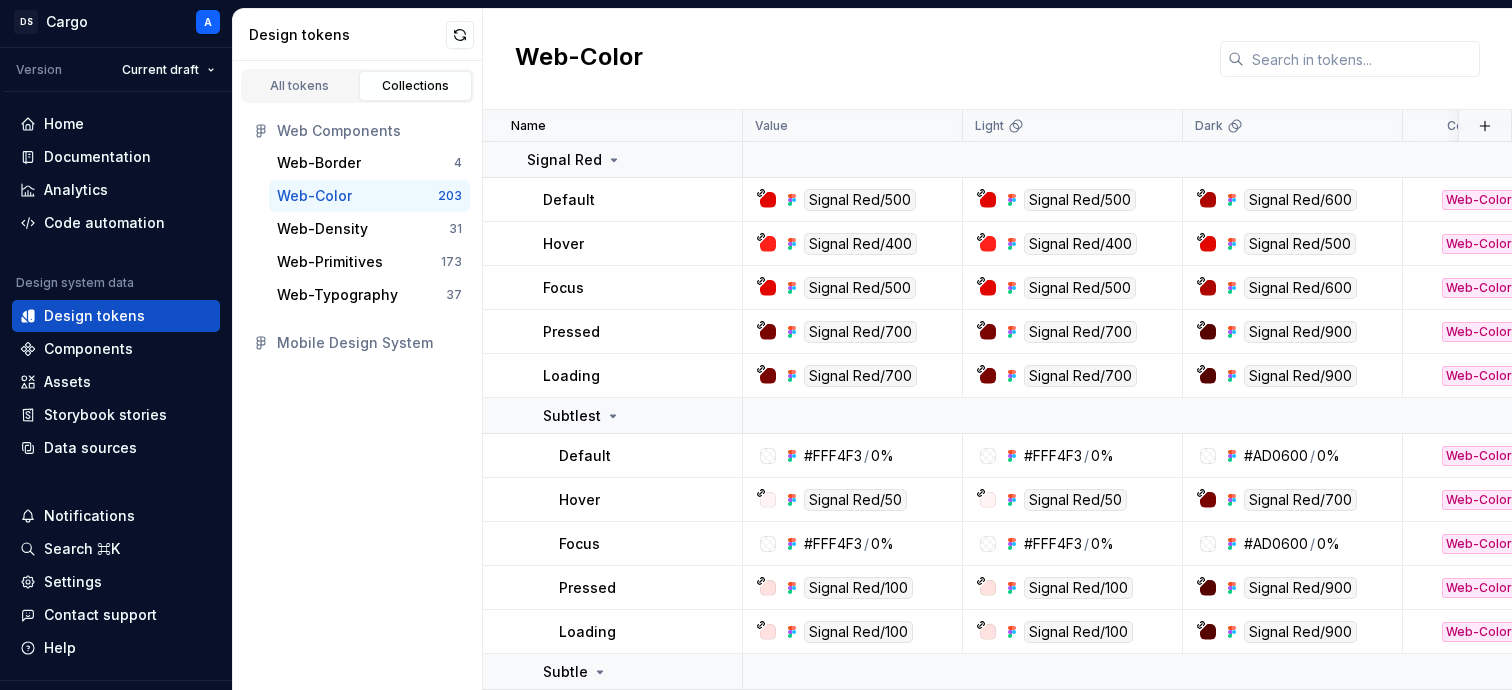 click on "Mobile Design System" at bounding box center (369, 343) 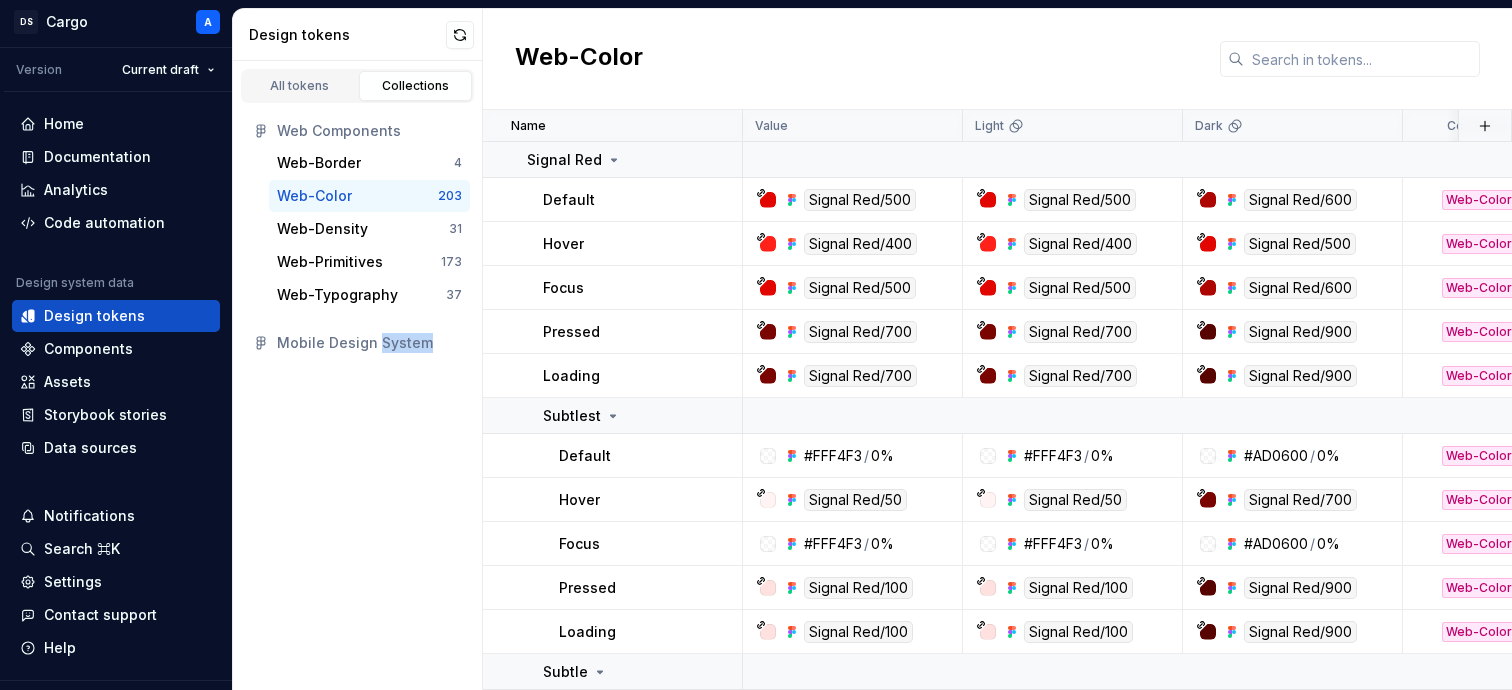 click on "Mobile Design System" at bounding box center [369, 343] 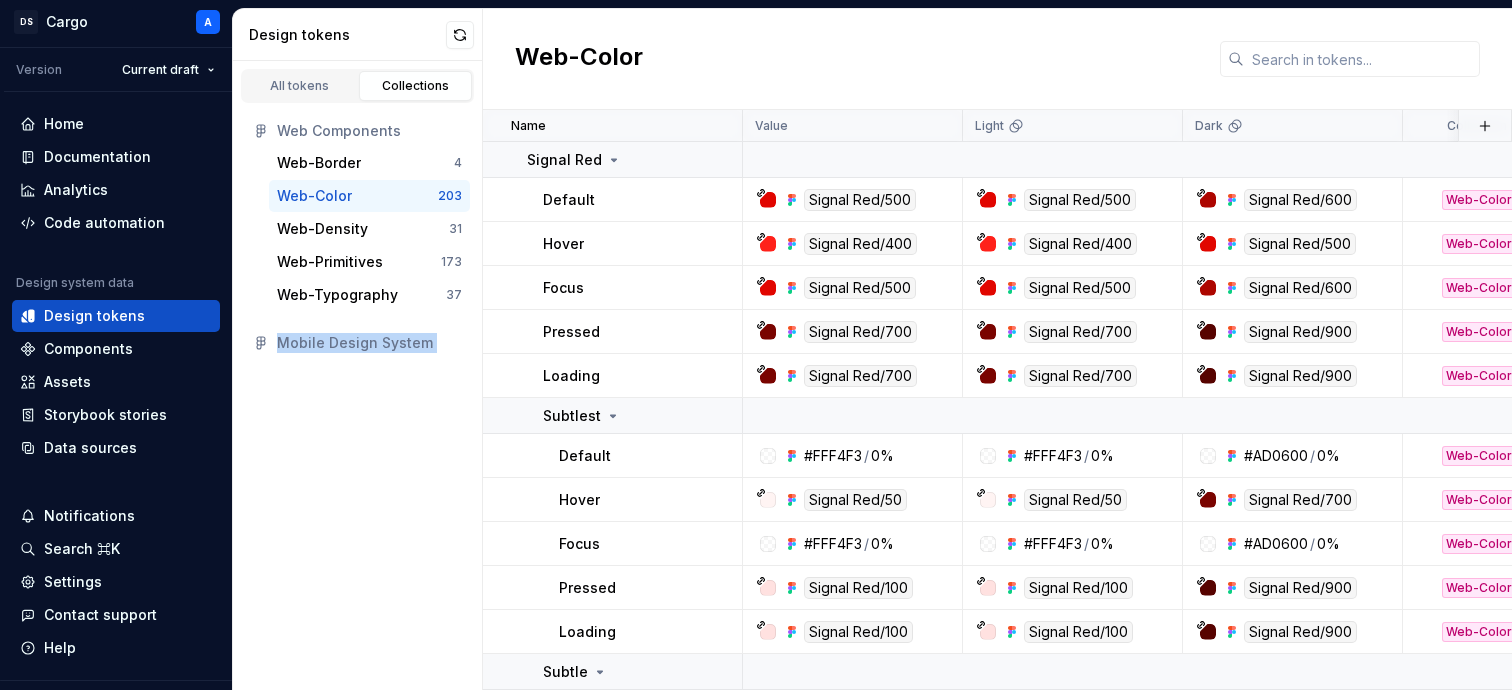 click on "Mobile Design System" at bounding box center [369, 343] 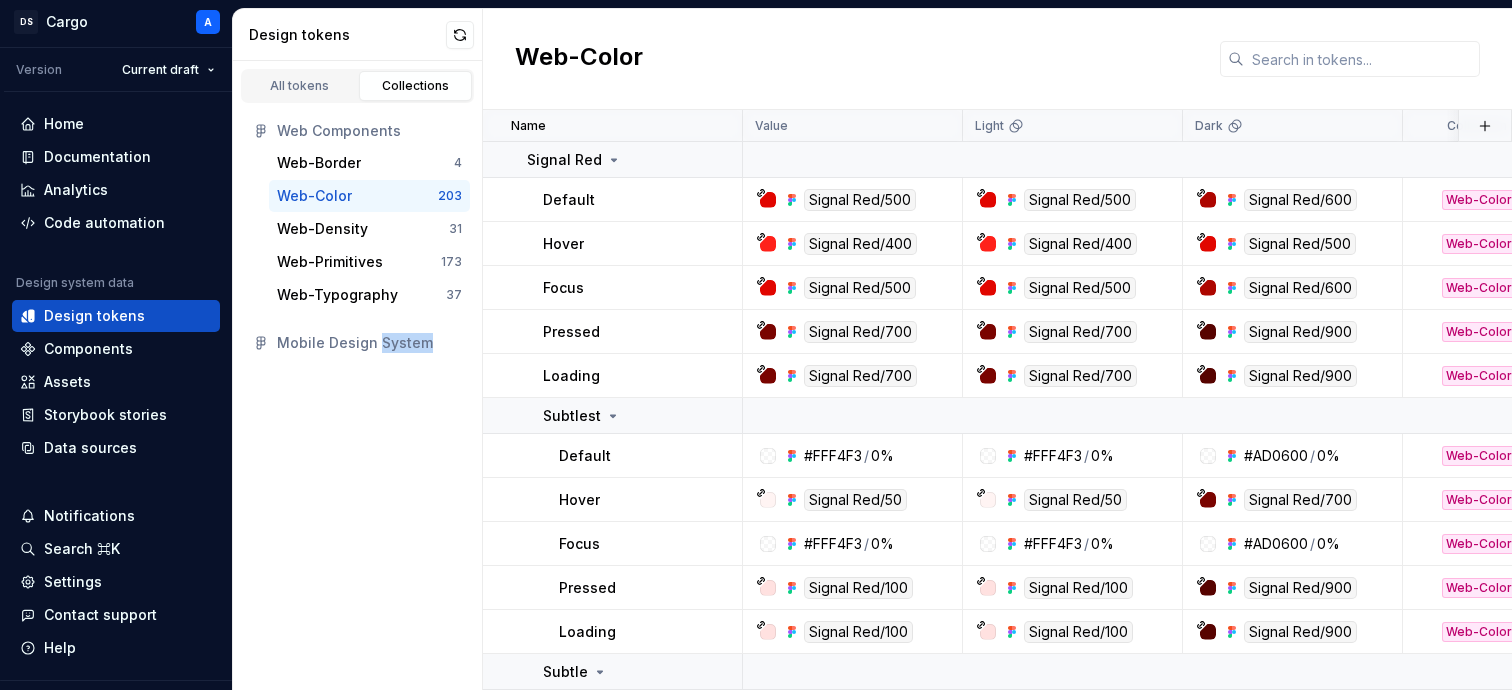 click on "Mobile Design System" at bounding box center (369, 343) 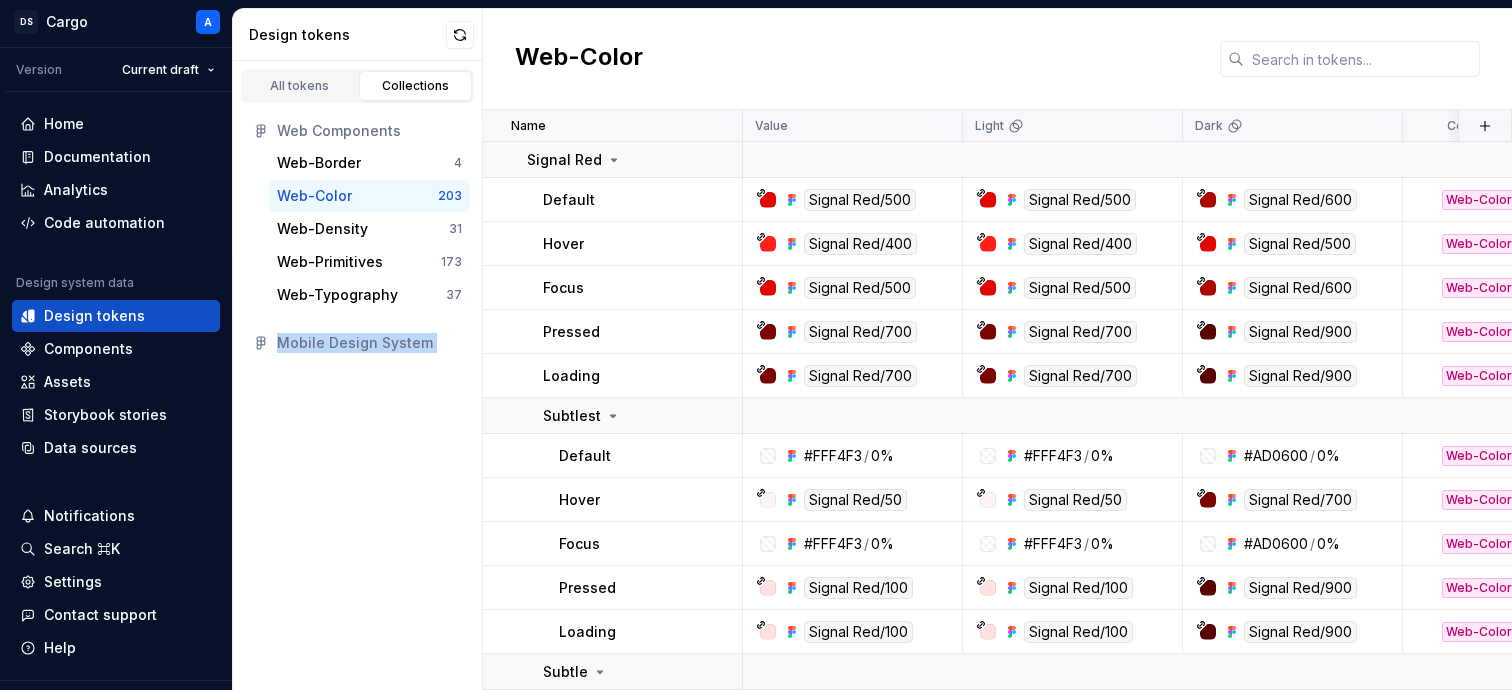 click on "Mobile Design System" at bounding box center [369, 343] 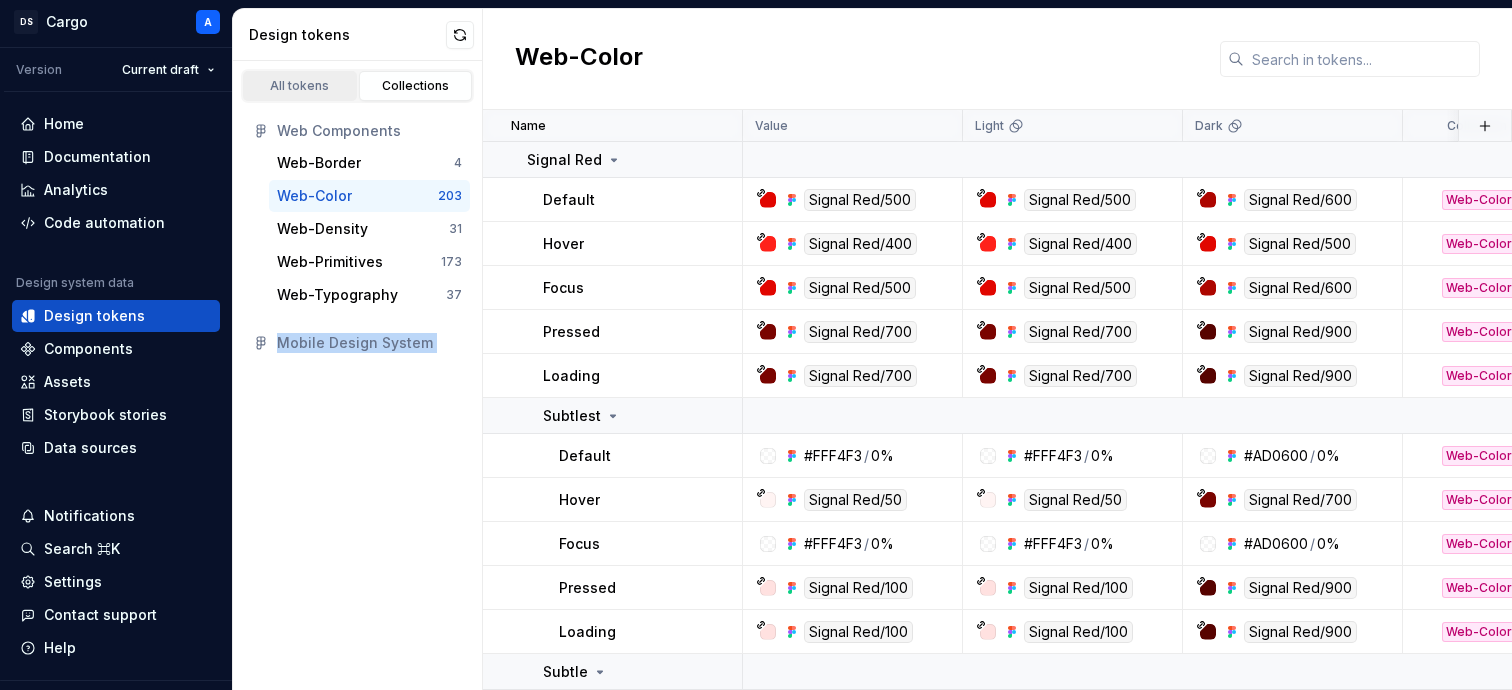 click on "All tokens" at bounding box center (300, 86) 